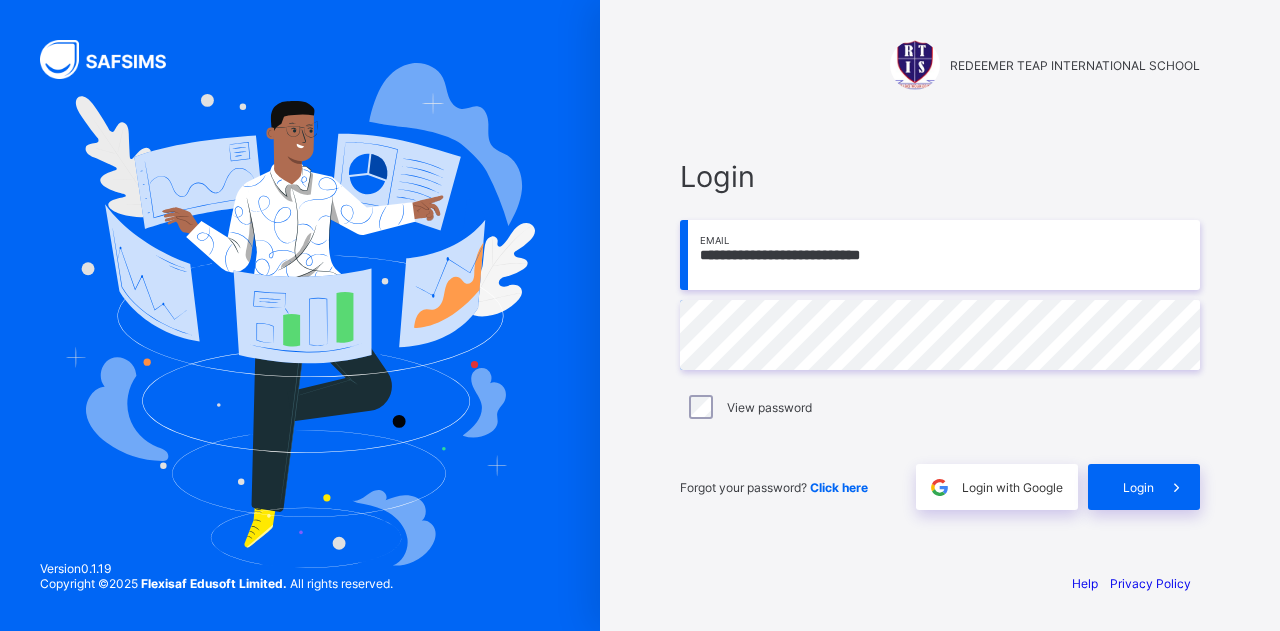 scroll, scrollTop: 0, scrollLeft: 0, axis: both 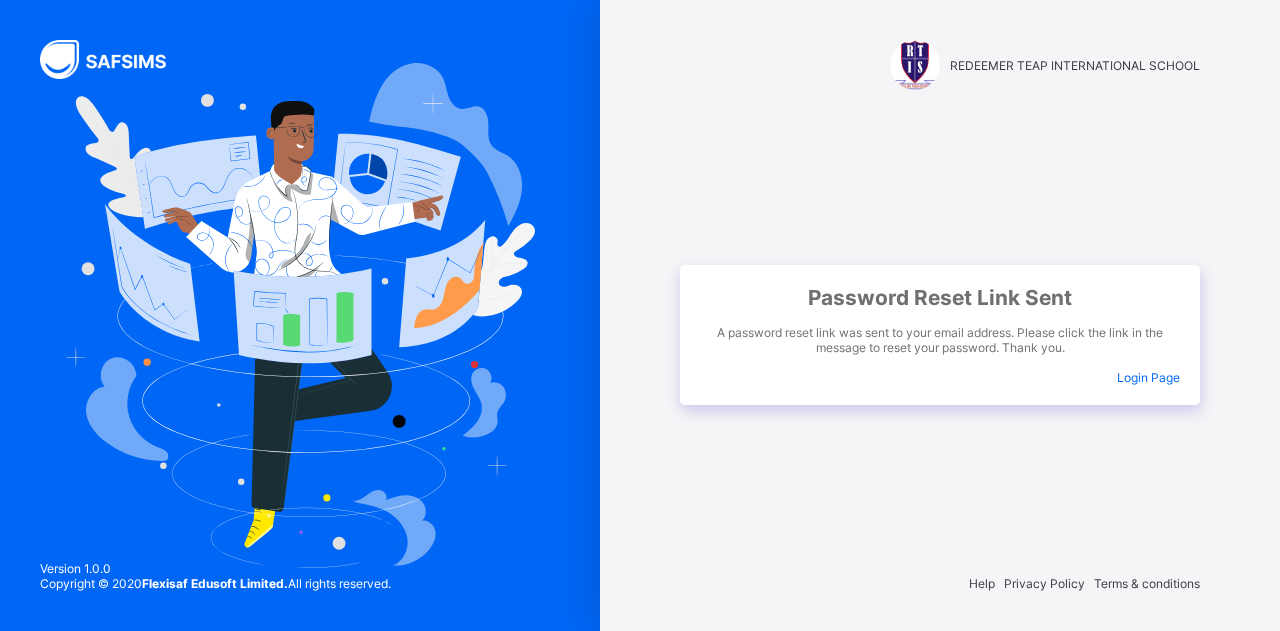 click on "Login Page" at bounding box center (1148, 377) 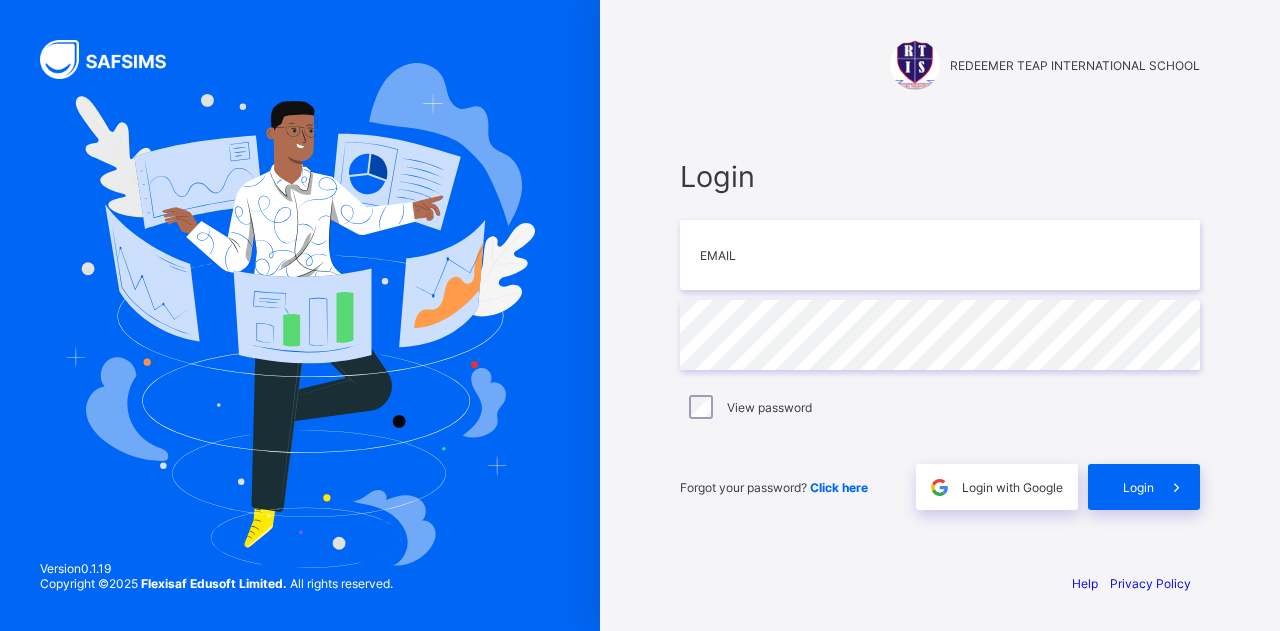 scroll, scrollTop: 0, scrollLeft: 0, axis: both 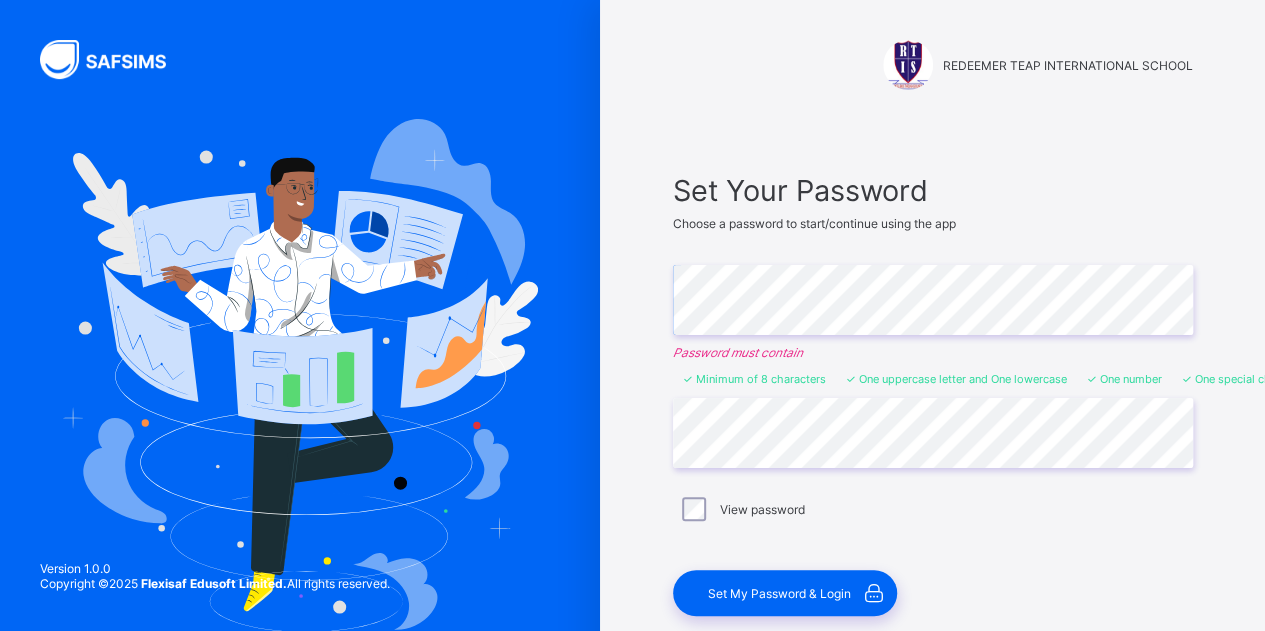 click on "REDEEMER TEAP INTERNATIONAL SCHOOL Set Your Password Choose a password to start/continue using the app  Enter Password Password must contain Minimum of 8 characters One uppercase letter and One lowercase One number One special character Confirm Password View password Set My Password & Login Help   Privacy Policy   Terms & conditions Version 1.0.0 Copyright ©  2025   Flexisaf Edusoft Limited.  All rights reserved." at bounding box center (932, 375) 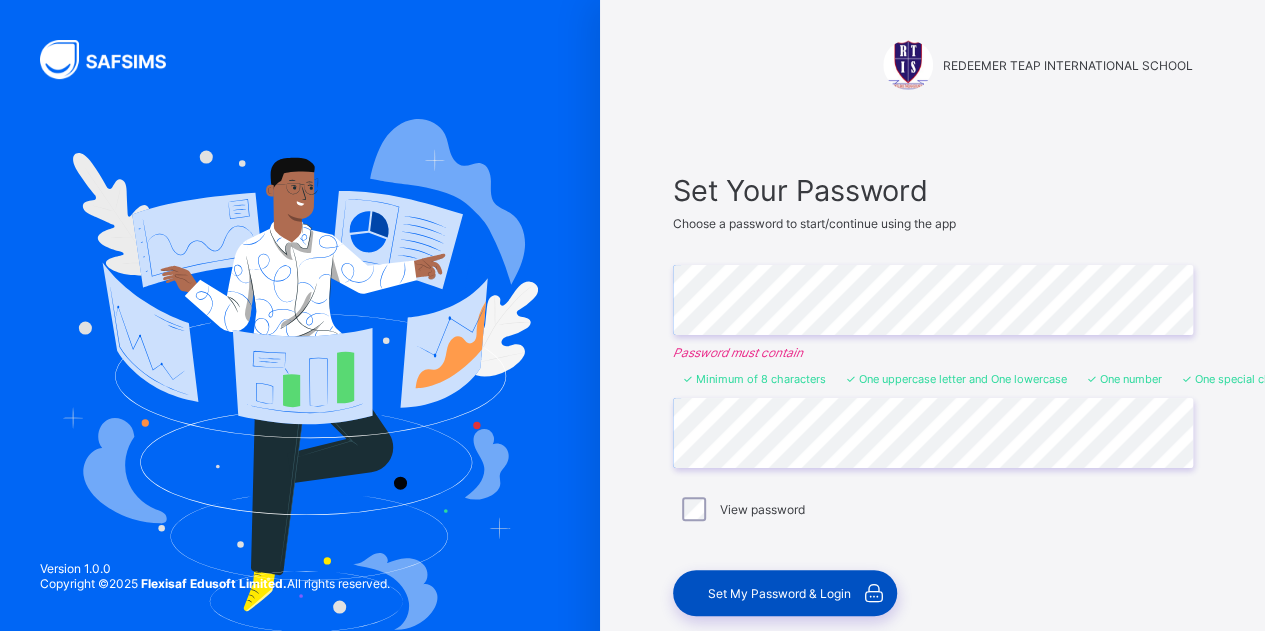 click on "Set My Password & Login" at bounding box center (779, 593) 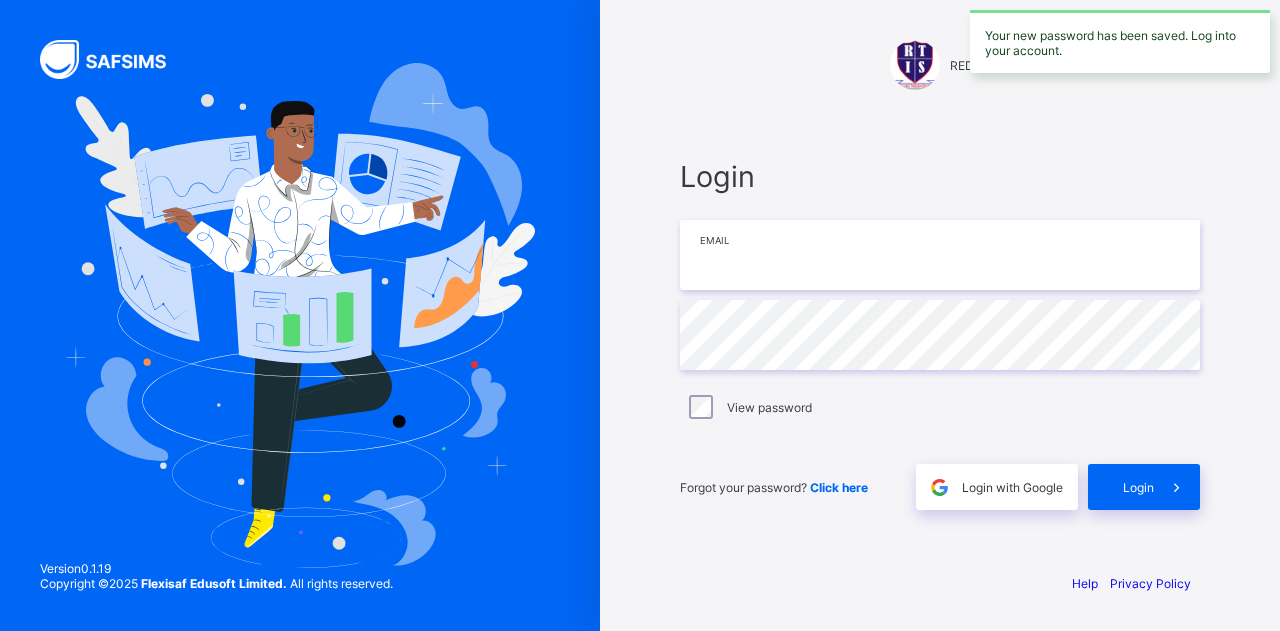 type on "**********" 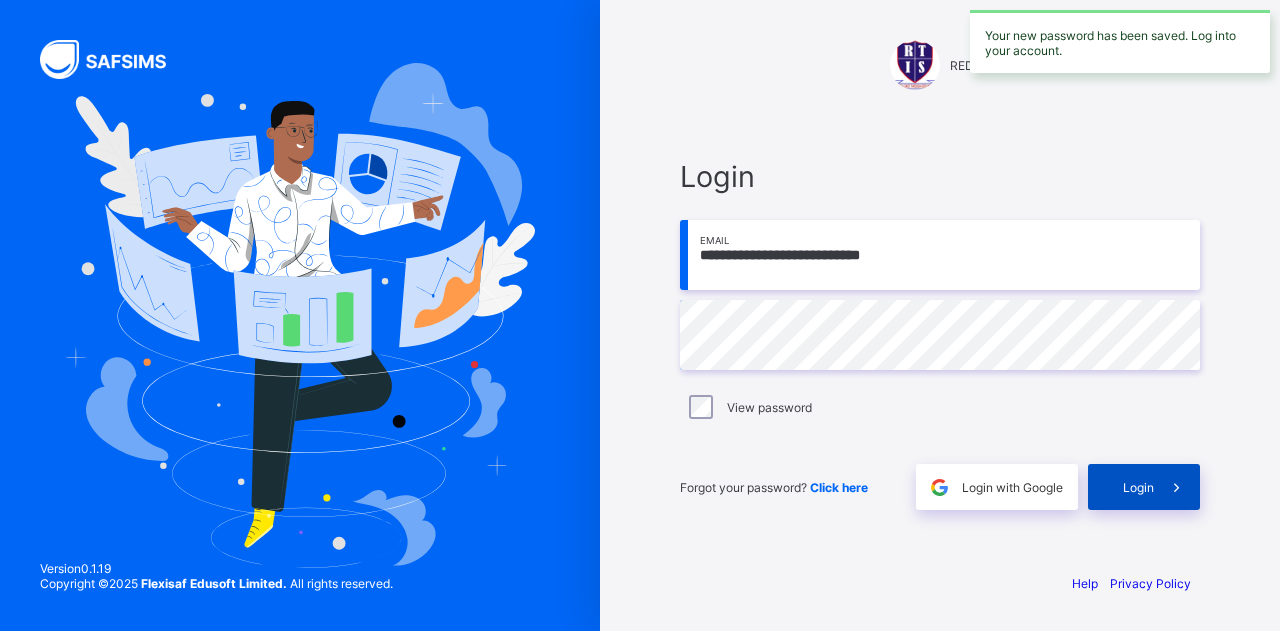 click on "Login" at bounding box center [1138, 487] 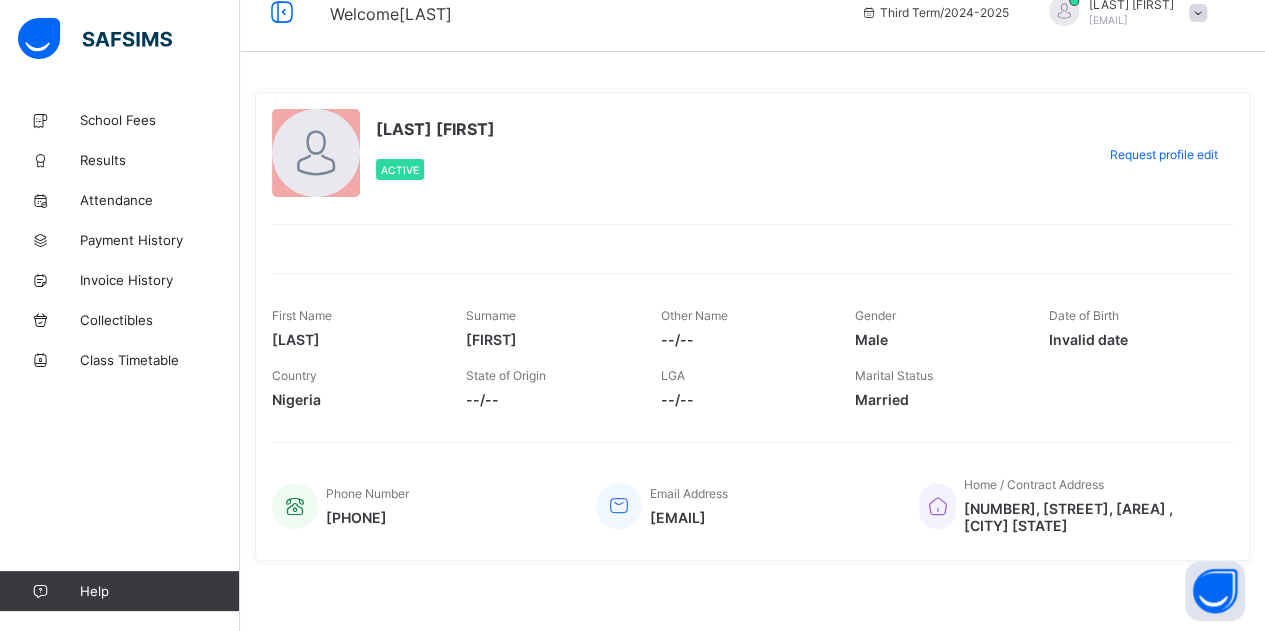 scroll, scrollTop: 31, scrollLeft: 0, axis: vertical 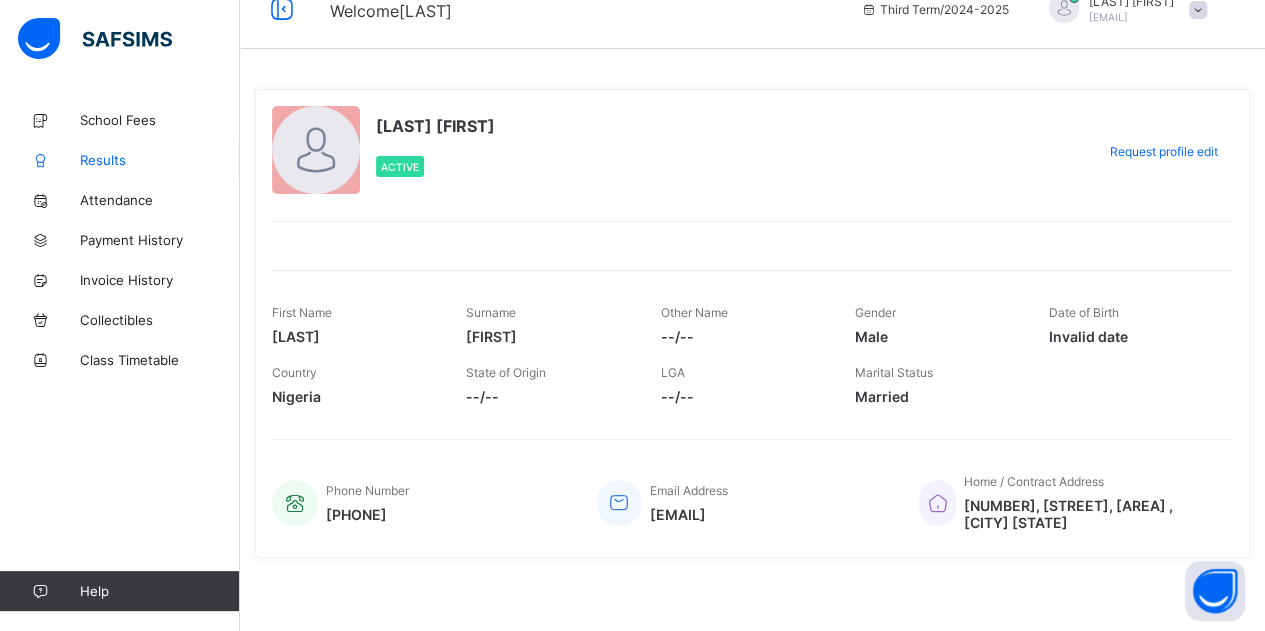 click on "Results" at bounding box center (160, 160) 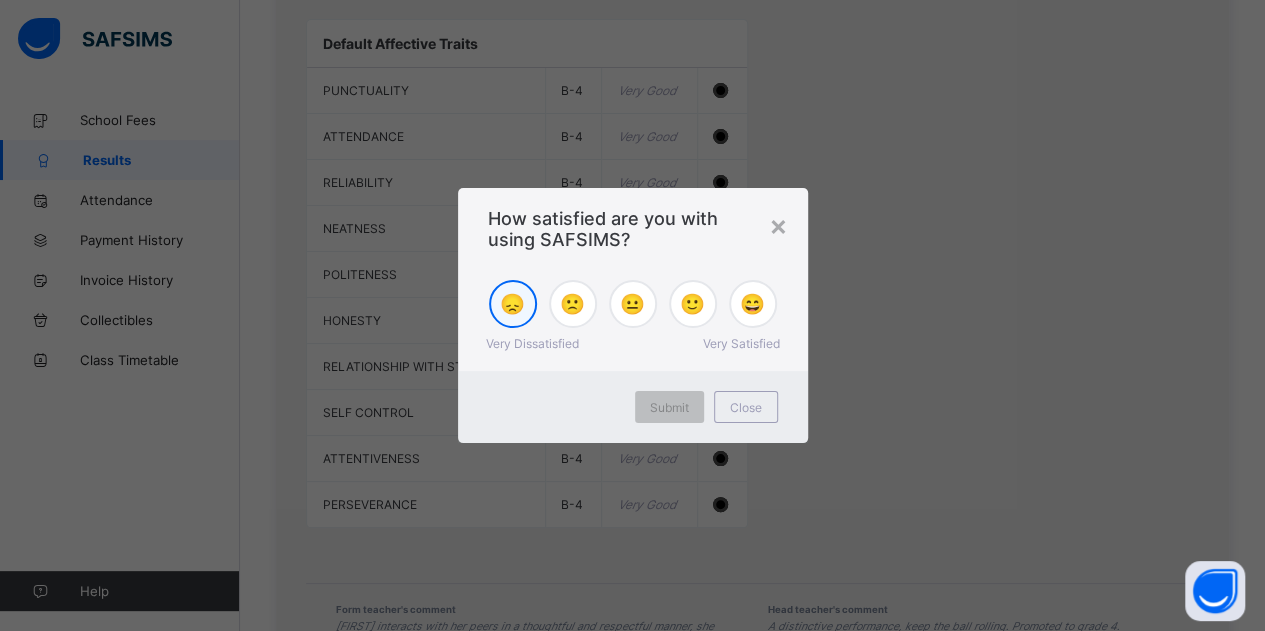 scroll, scrollTop: 1950, scrollLeft: 0, axis: vertical 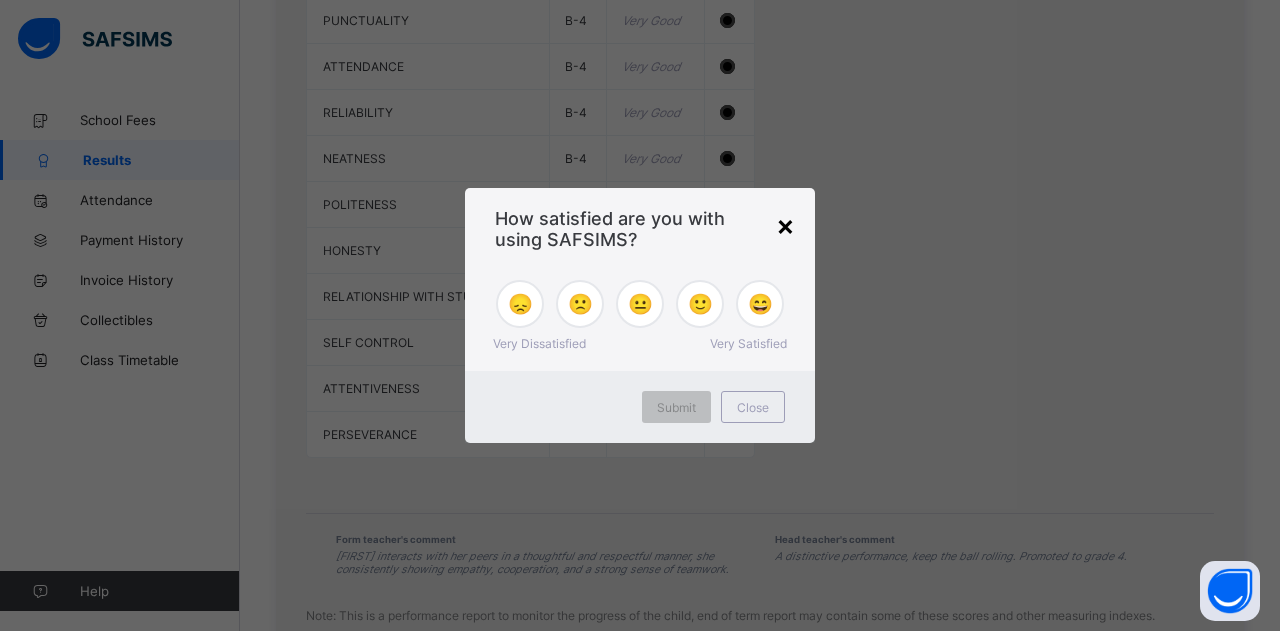 click on "×" at bounding box center (785, 225) 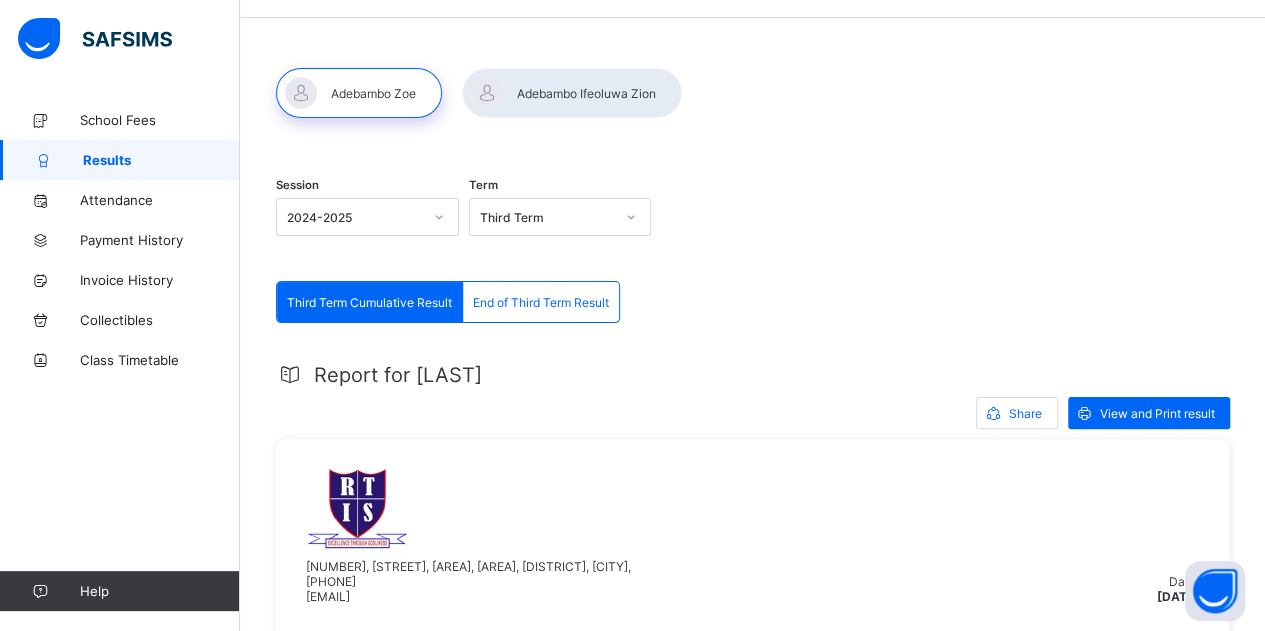 scroll, scrollTop: 0, scrollLeft: 0, axis: both 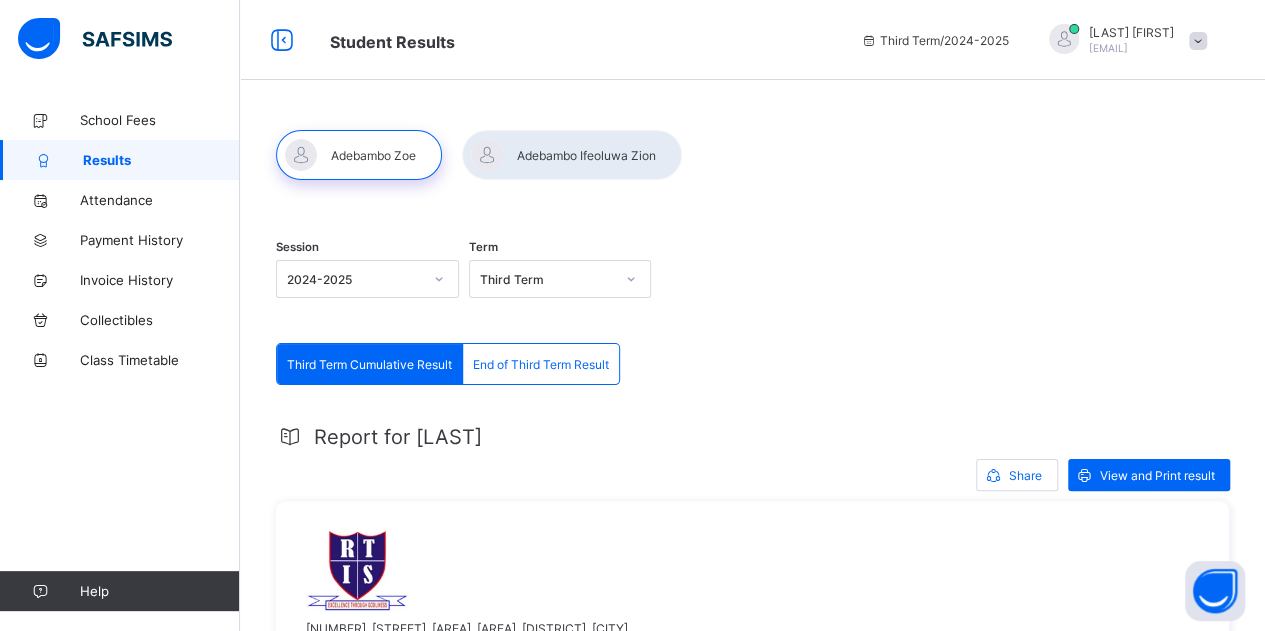 click on "End of Third Term Result" at bounding box center (541, 364) 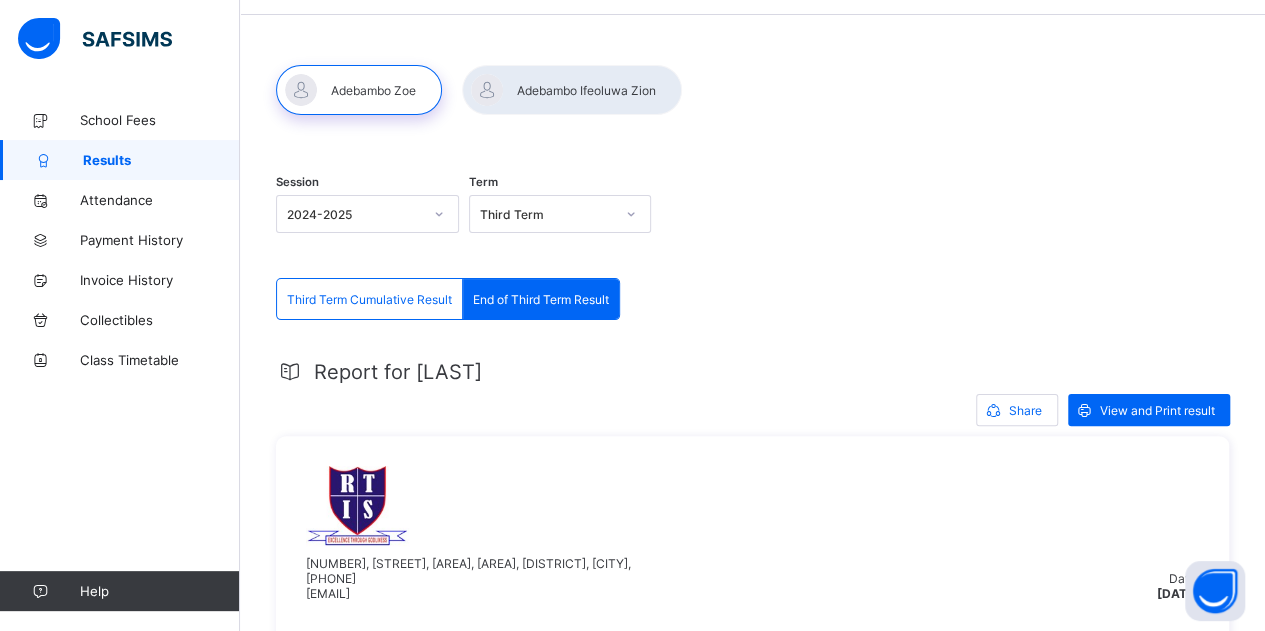 scroll, scrollTop: 64, scrollLeft: 0, axis: vertical 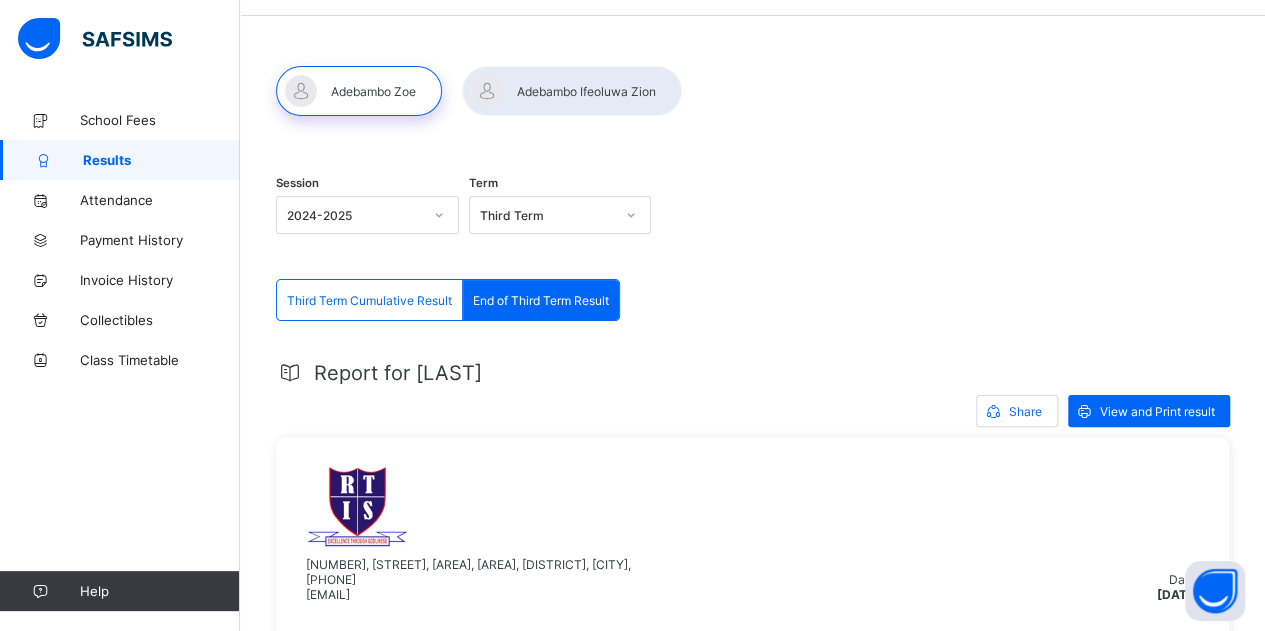 click at bounding box center (572, 91) 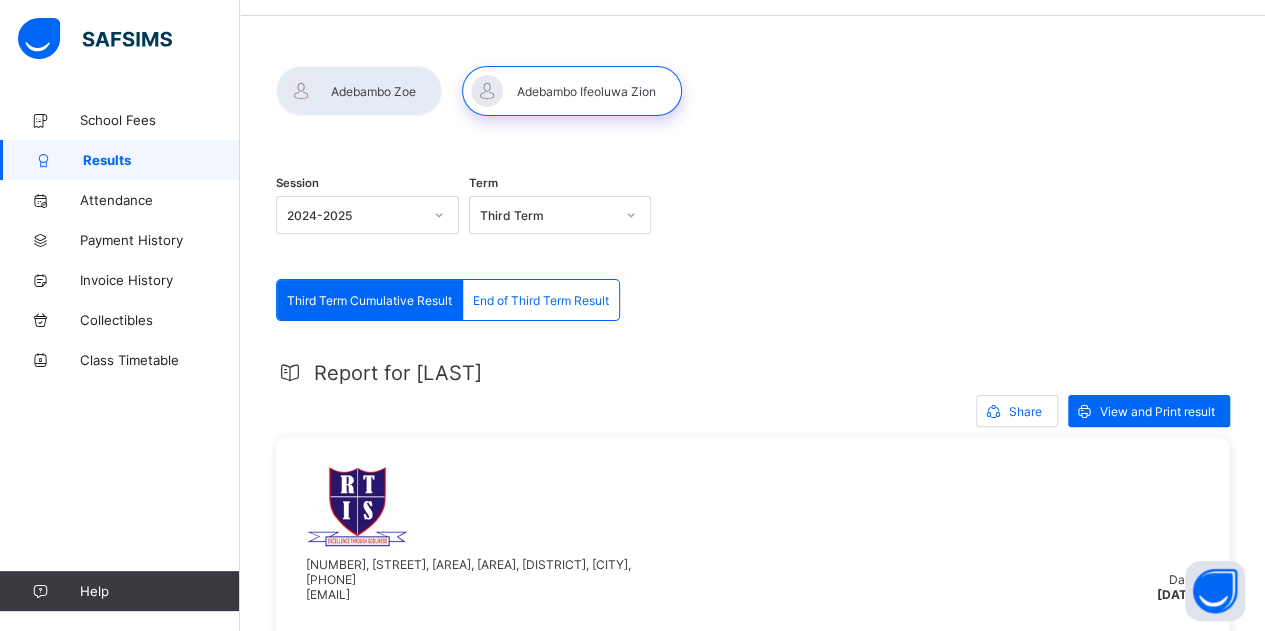 click on "End of Third Term Result" at bounding box center (541, 300) 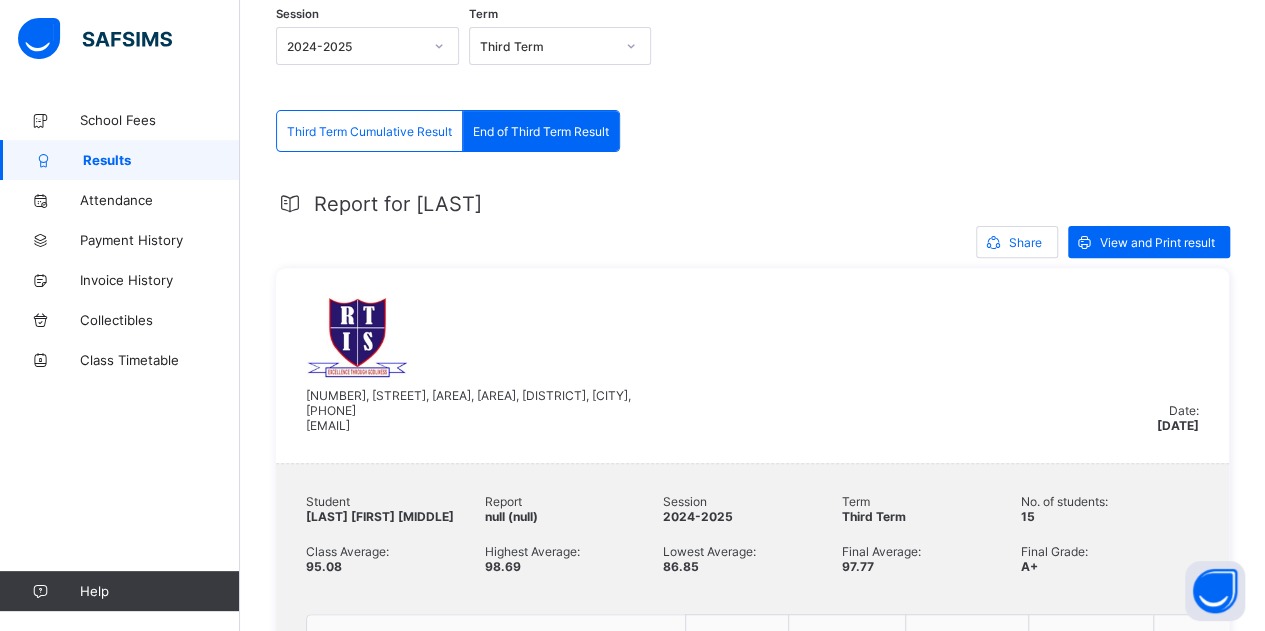 scroll, scrollTop: 46, scrollLeft: 0, axis: vertical 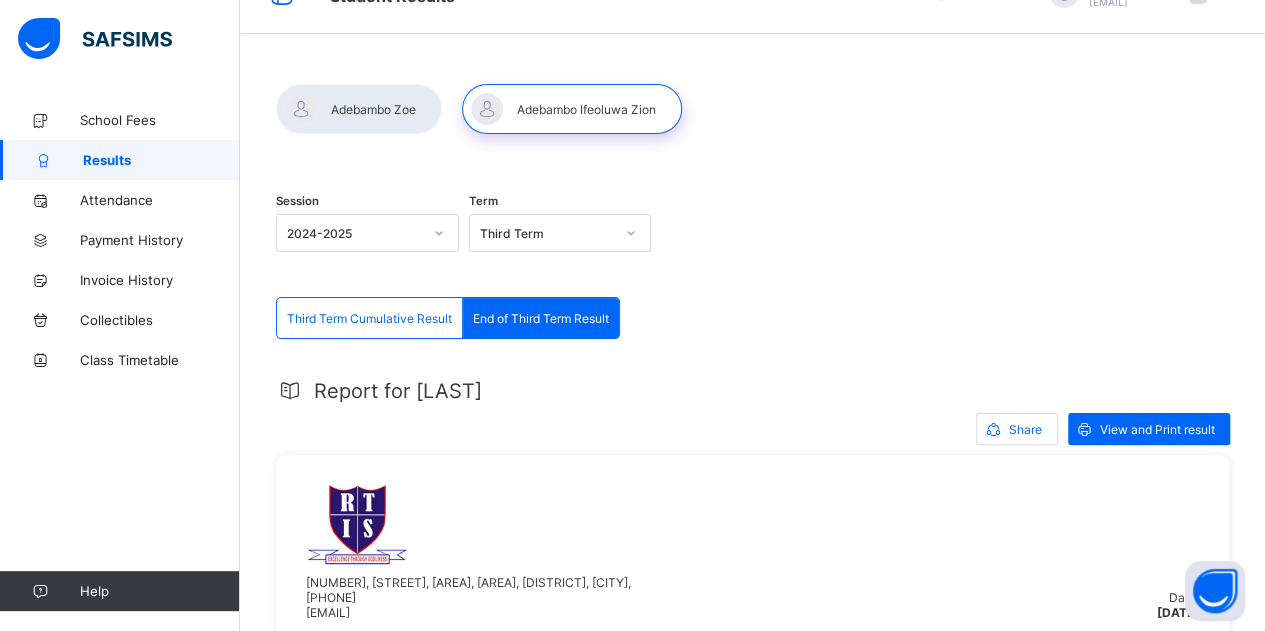 click at bounding box center [359, 109] 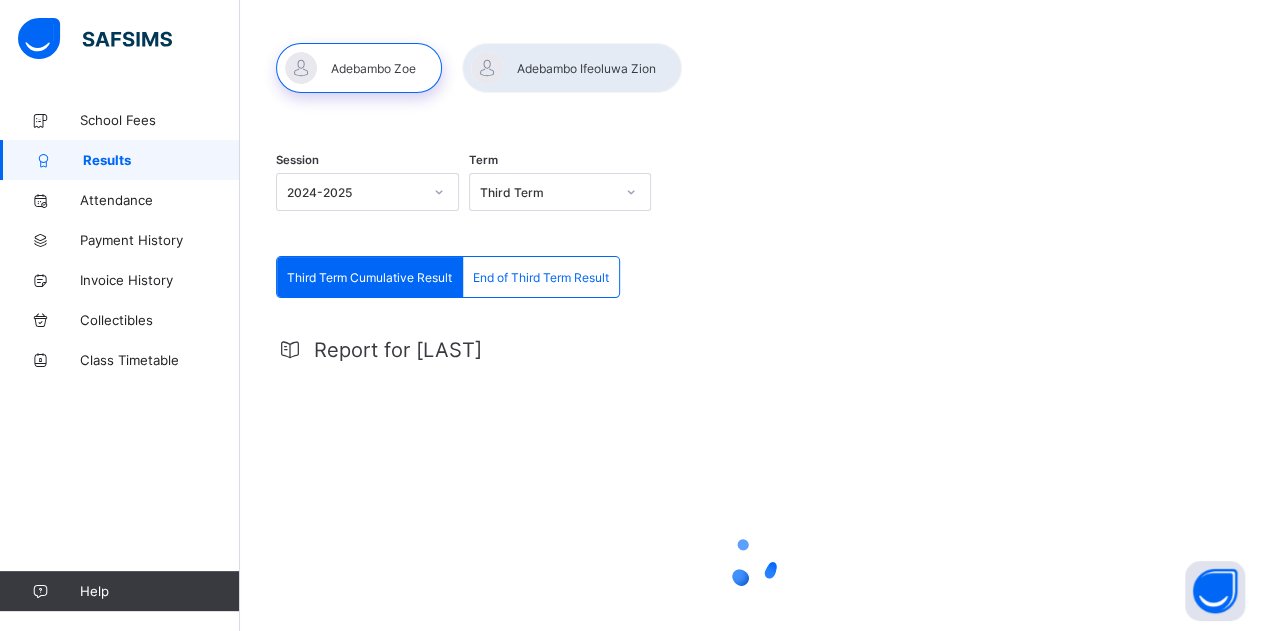 scroll, scrollTop: 134, scrollLeft: 0, axis: vertical 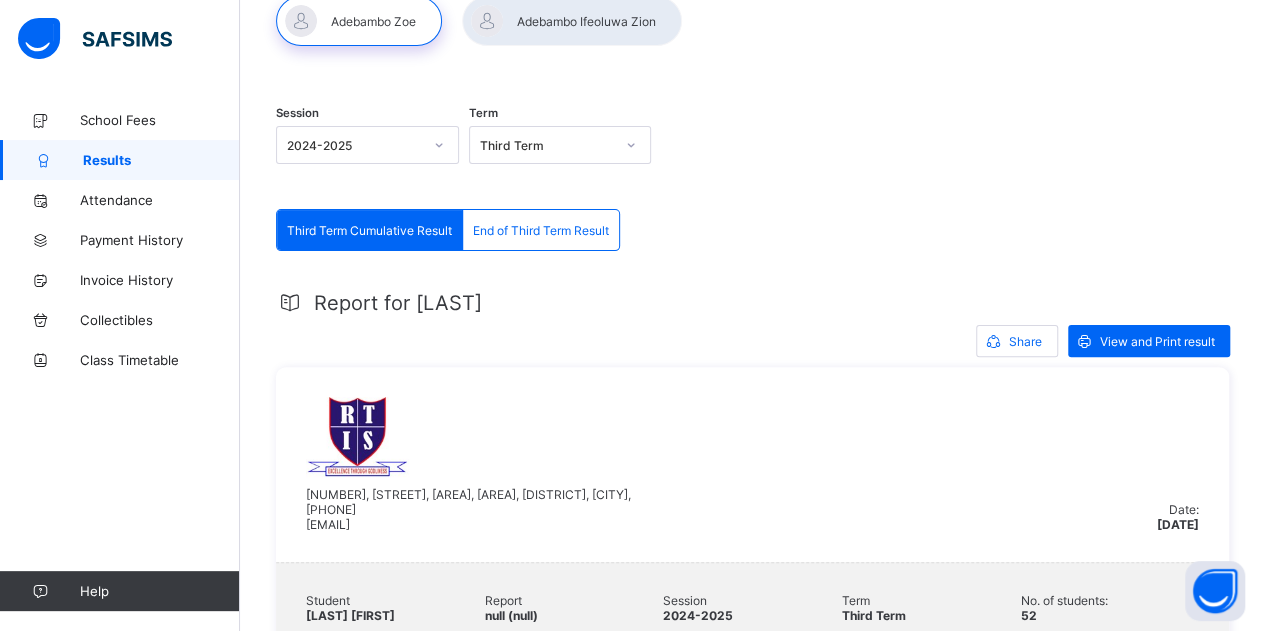 click on "End of Third Term Result" at bounding box center [541, 230] 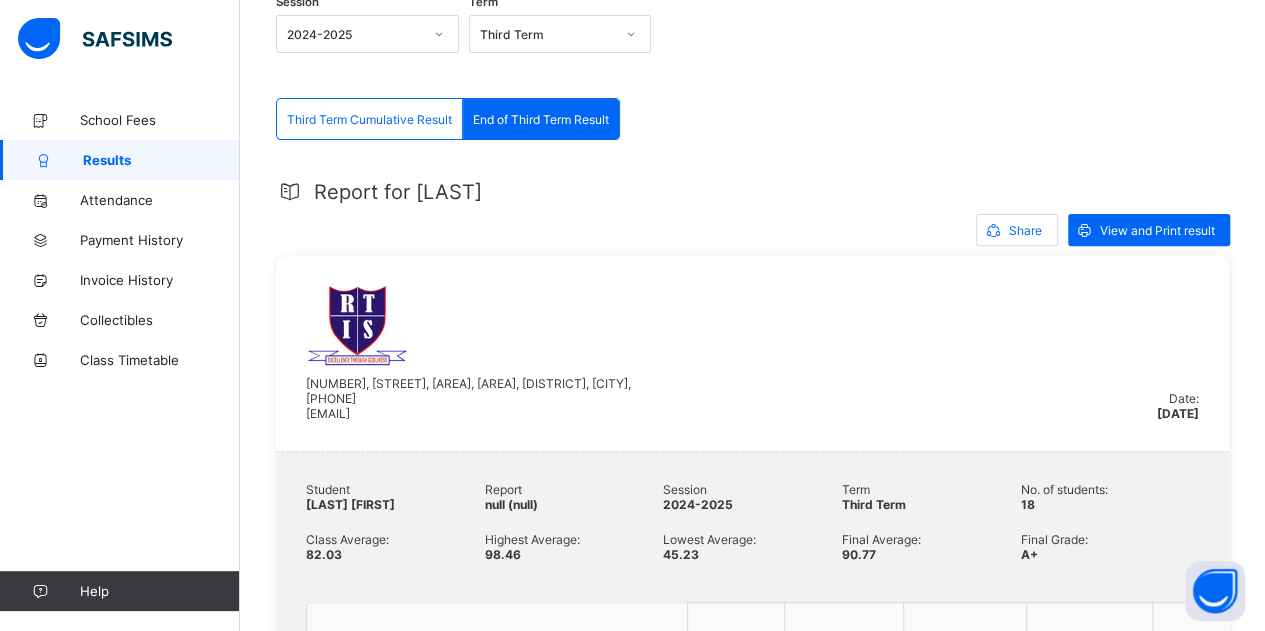 scroll, scrollTop: 242, scrollLeft: 0, axis: vertical 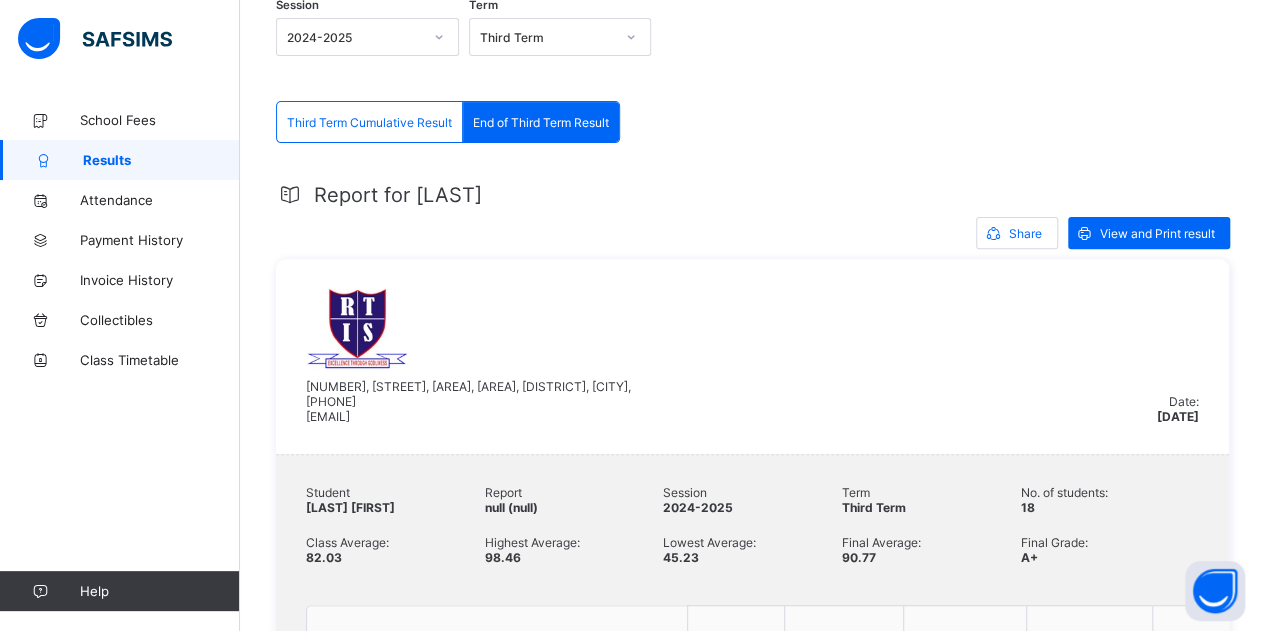 click on "Third  Term Cumulative Result" at bounding box center [370, 122] 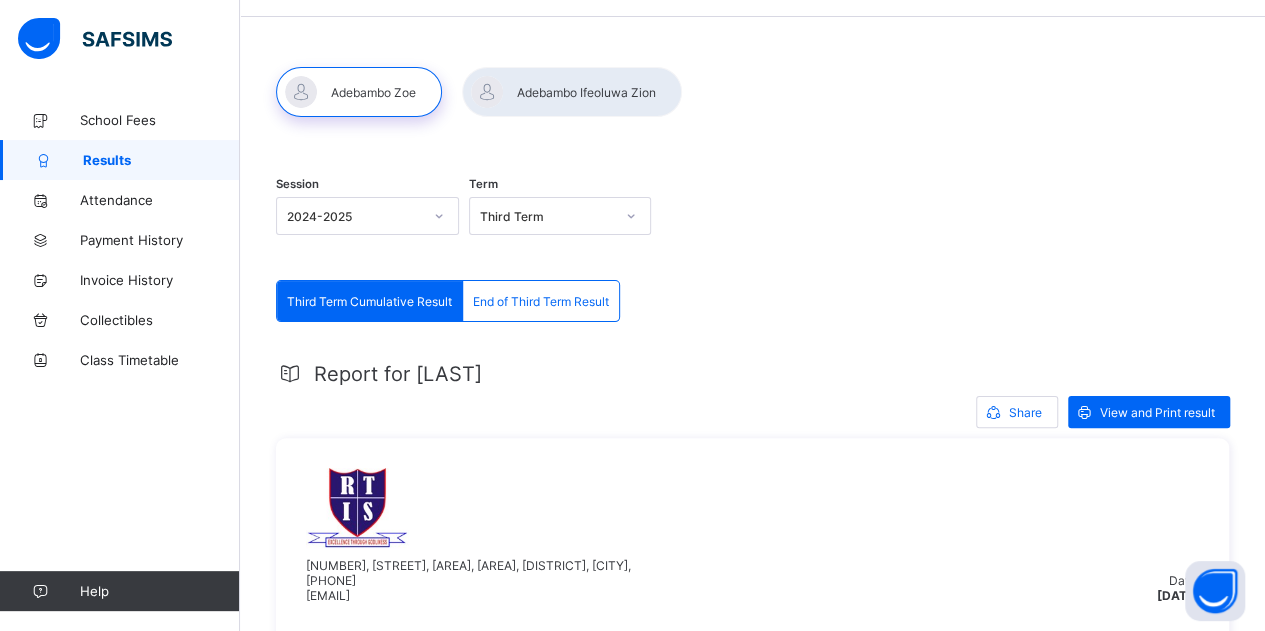 scroll, scrollTop: 62, scrollLeft: 0, axis: vertical 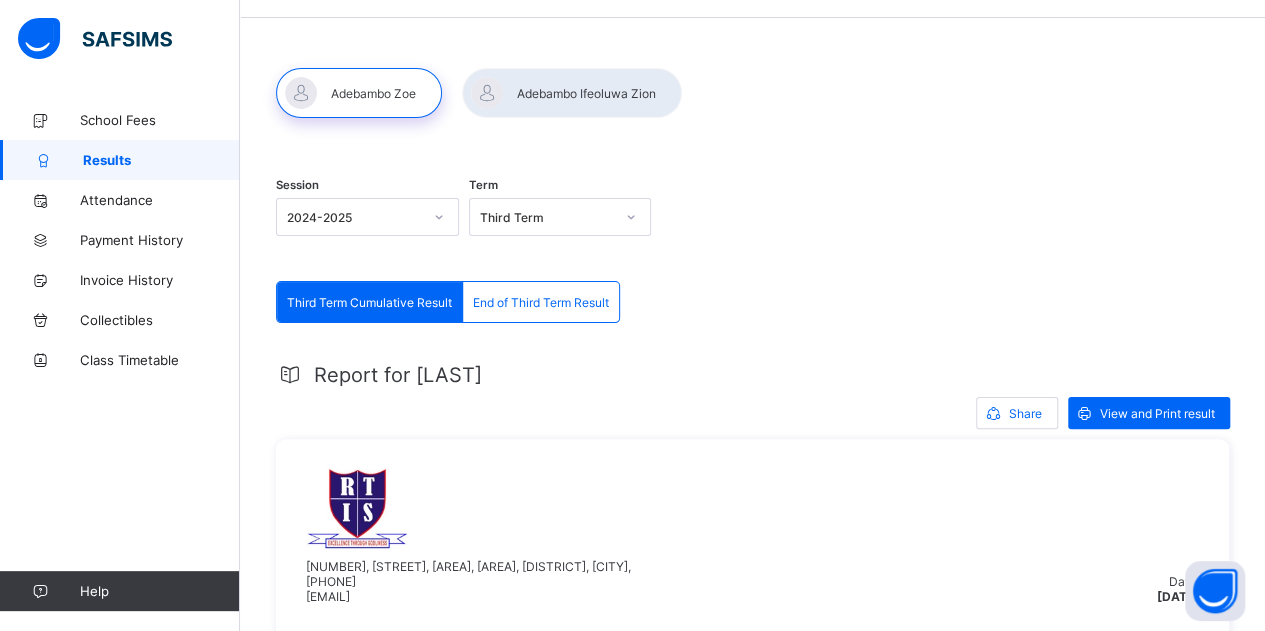 click at bounding box center [572, 93] 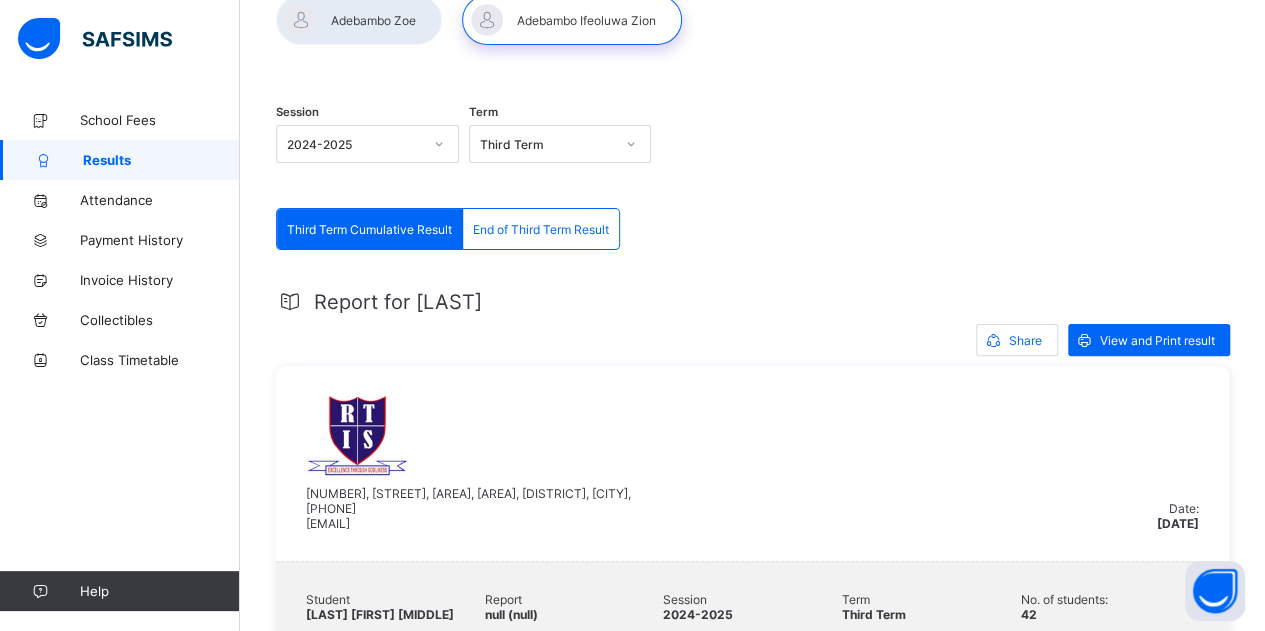 scroll, scrollTop: 144, scrollLeft: 0, axis: vertical 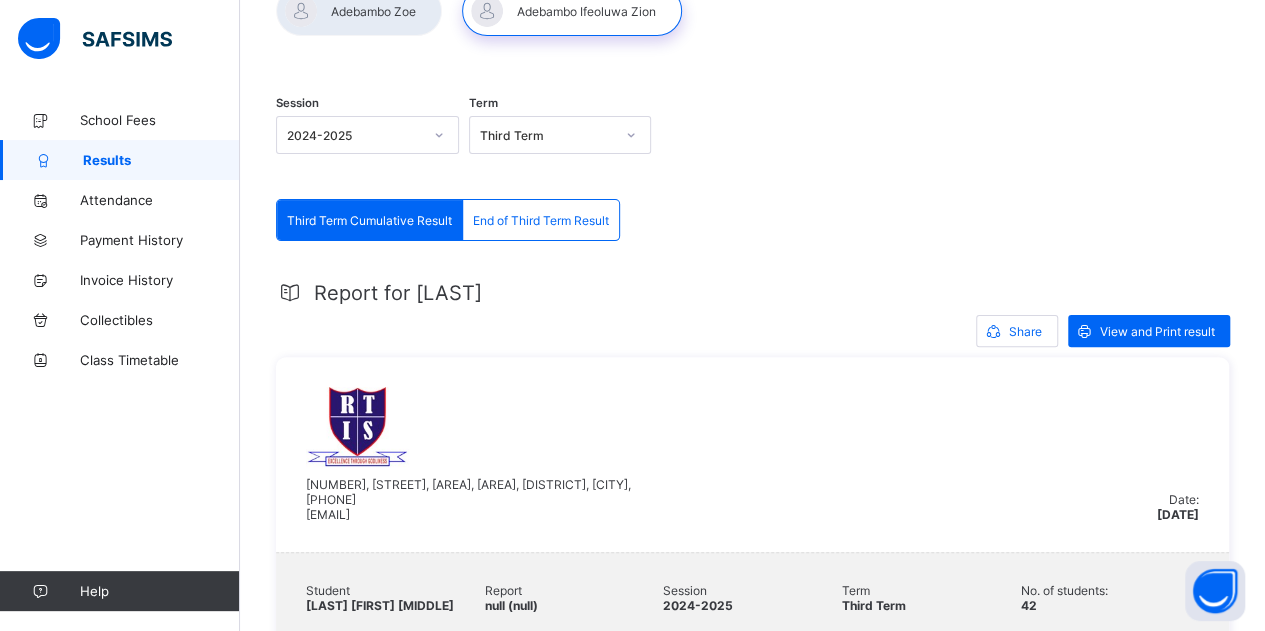 click on "End of Third Term Result" at bounding box center (541, 220) 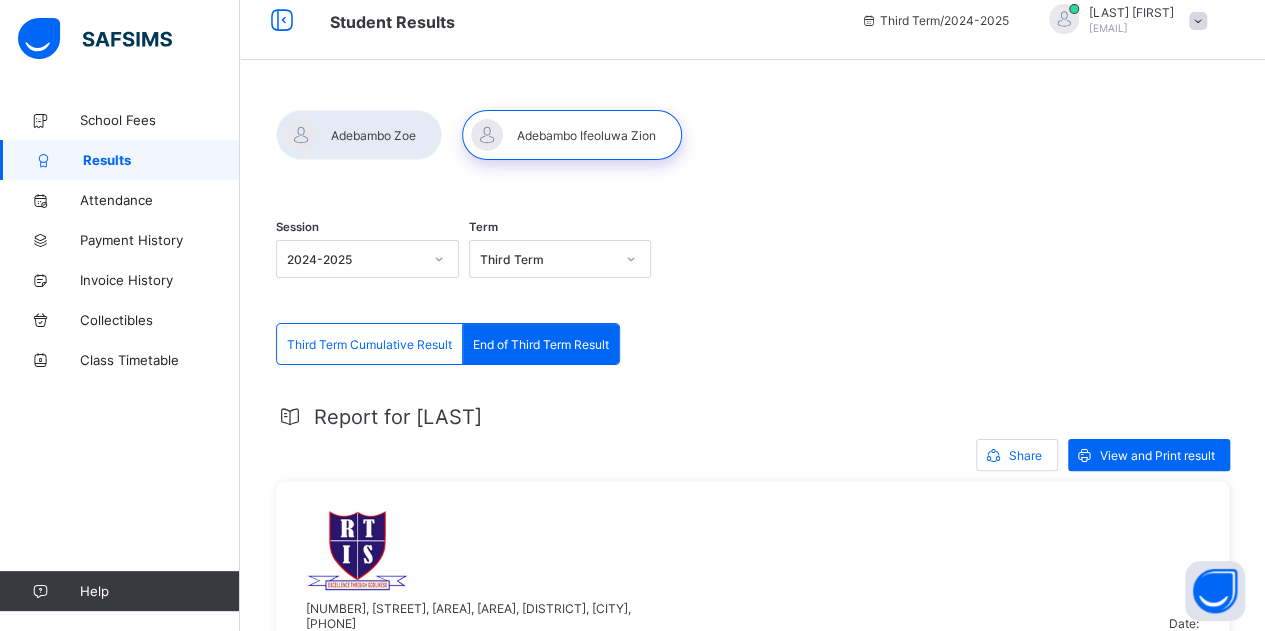 scroll, scrollTop: 0, scrollLeft: 0, axis: both 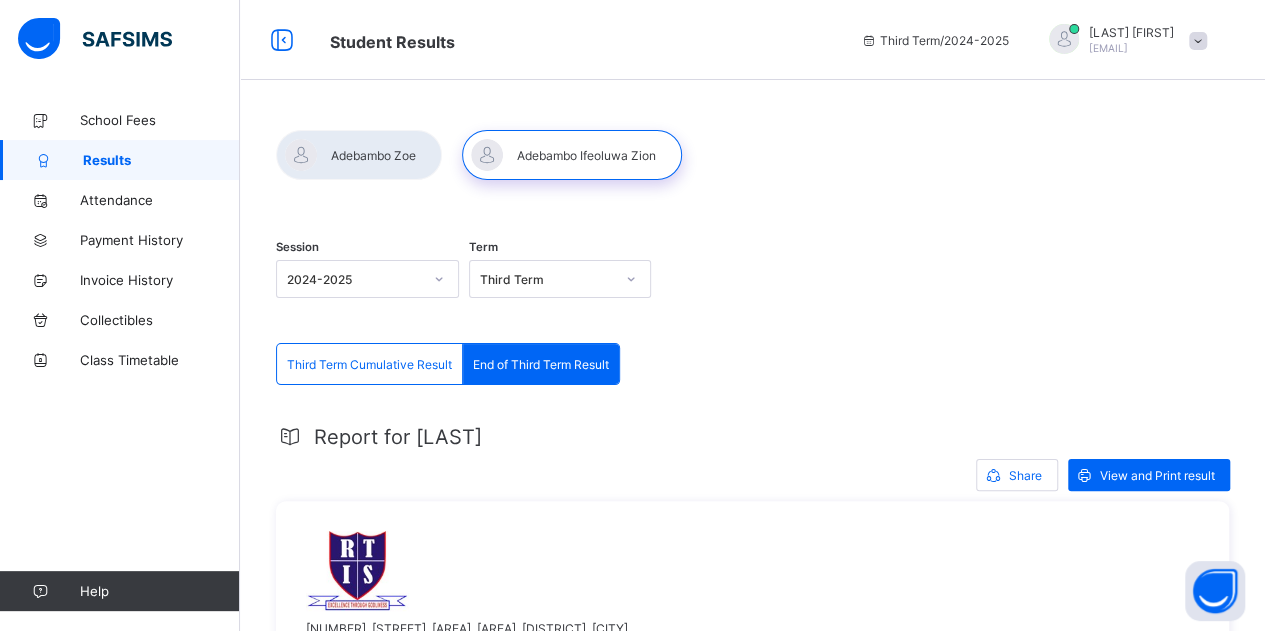 click on "Third Term Cumulative Result" at bounding box center (369, 364) 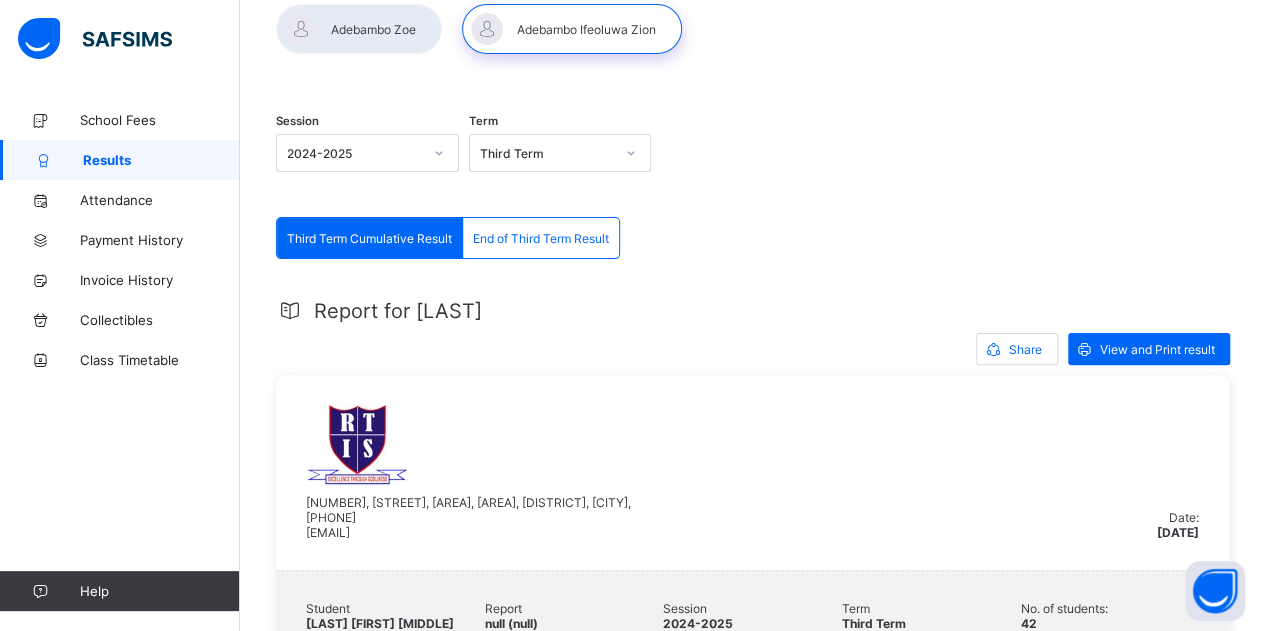scroll, scrollTop: 0, scrollLeft: 0, axis: both 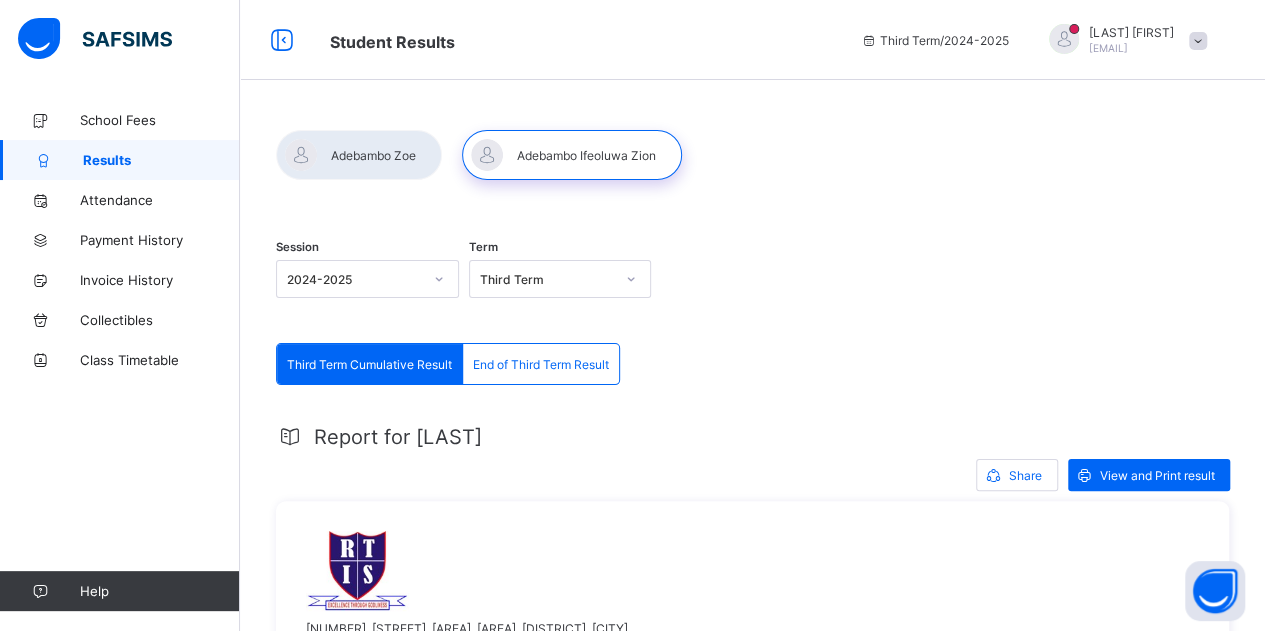 click on "End of Third Term Result" at bounding box center [541, 364] 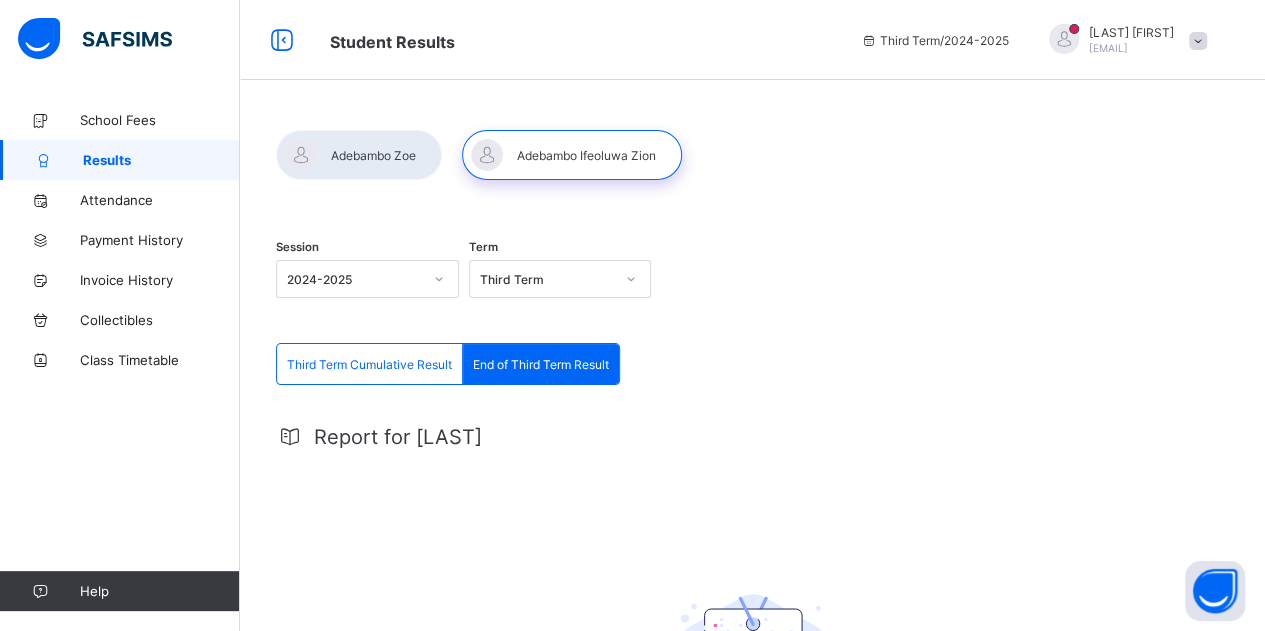scroll, scrollTop: 171, scrollLeft: 0, axis: vertical 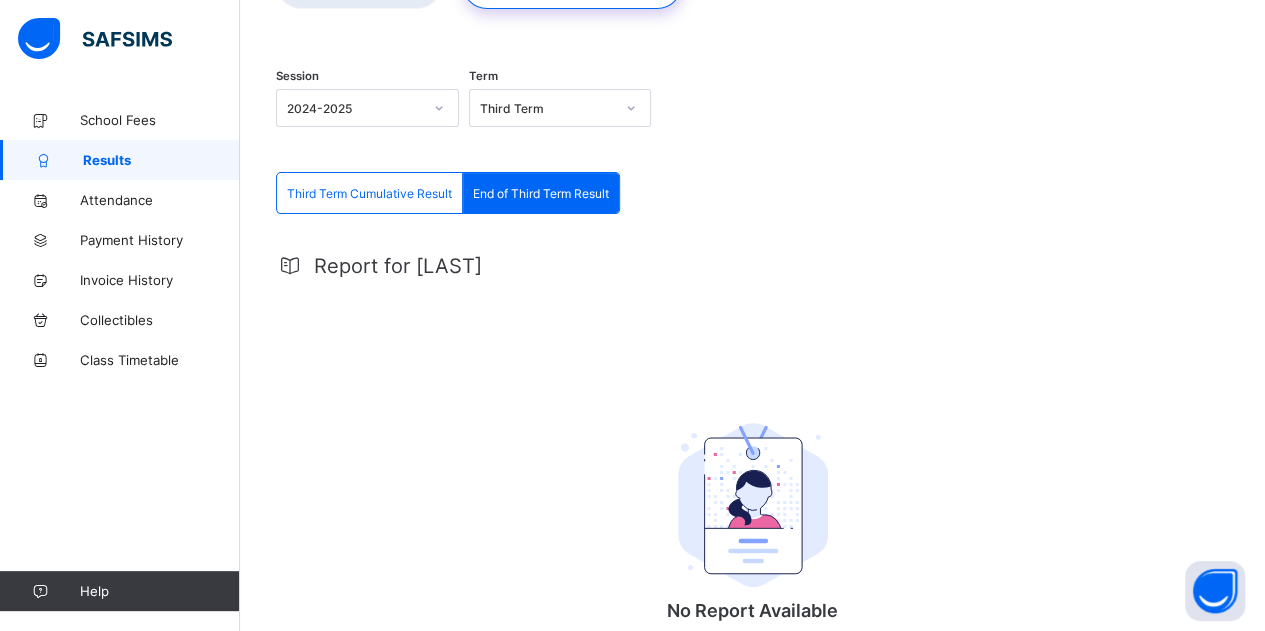 click on "Report for Adebambo" at bounding box center [752, 266] 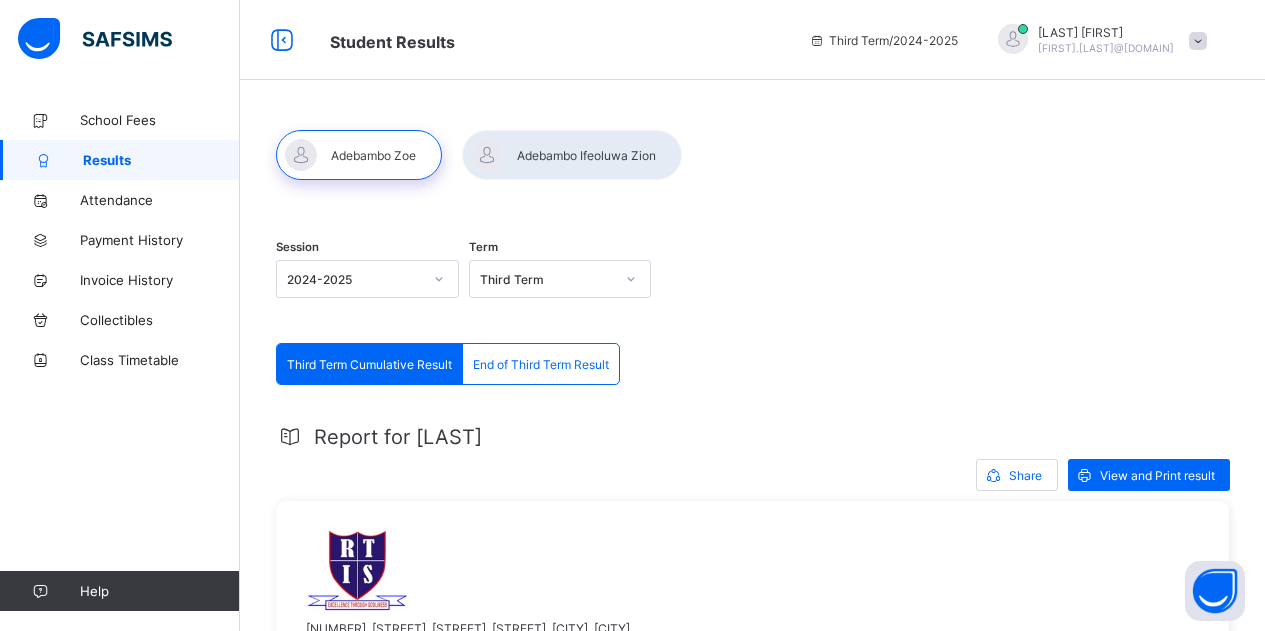 scroll, scrollTop: 53, scrollLeft: 0, axis: vertical 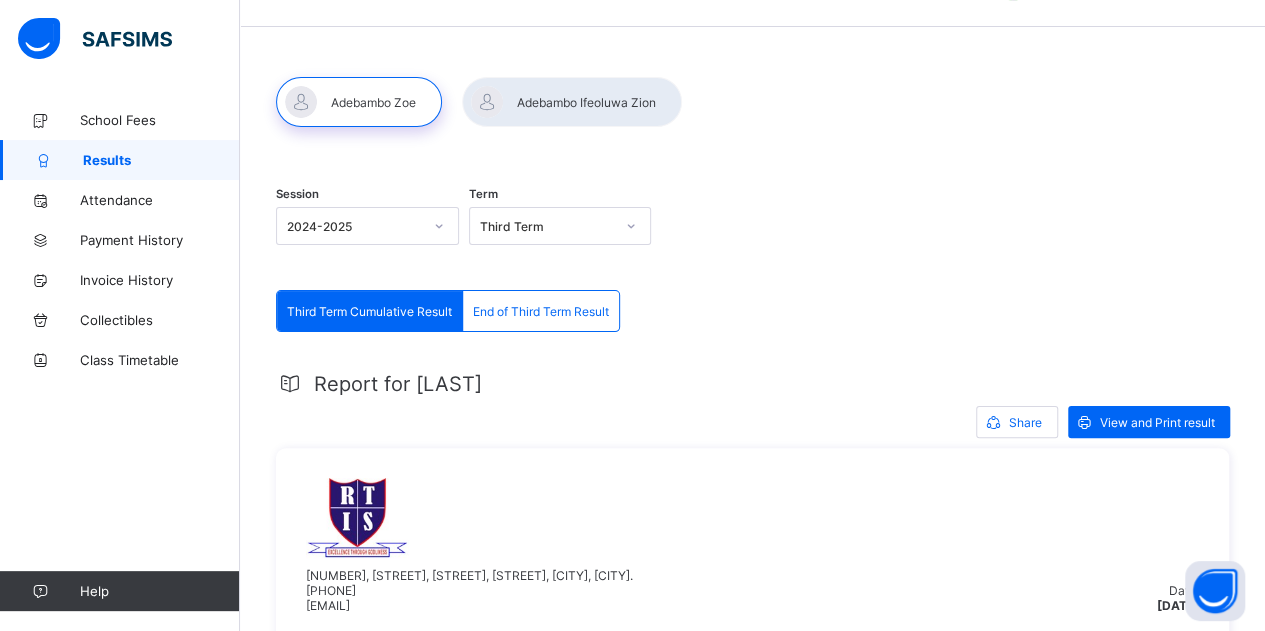 click at bounding box center (359, 102) 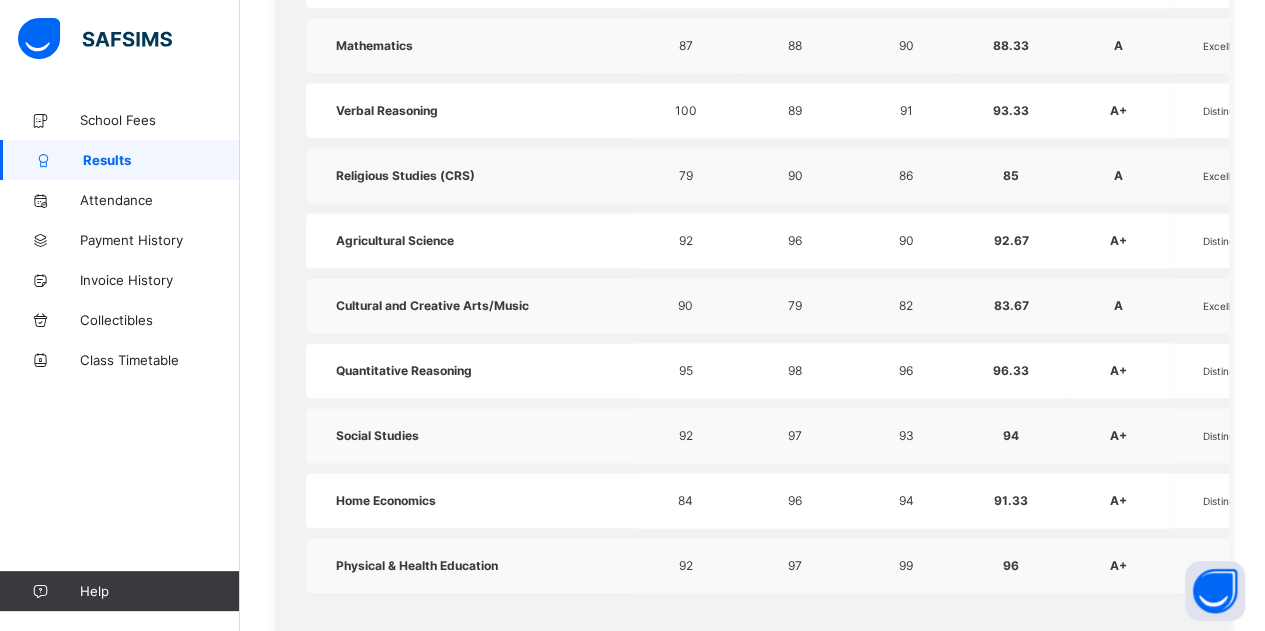 scroll, scrollTop: 1276, scrollLeft: 0, axis: vertical 